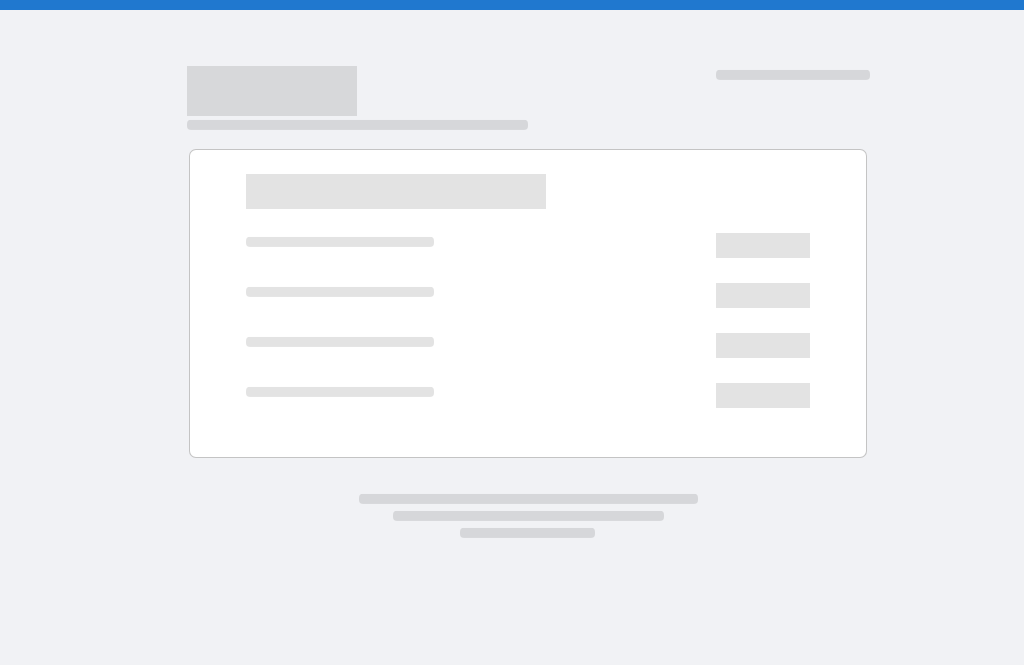 scroll, scrollTop: 0, scrollLeft: 0, axis: both 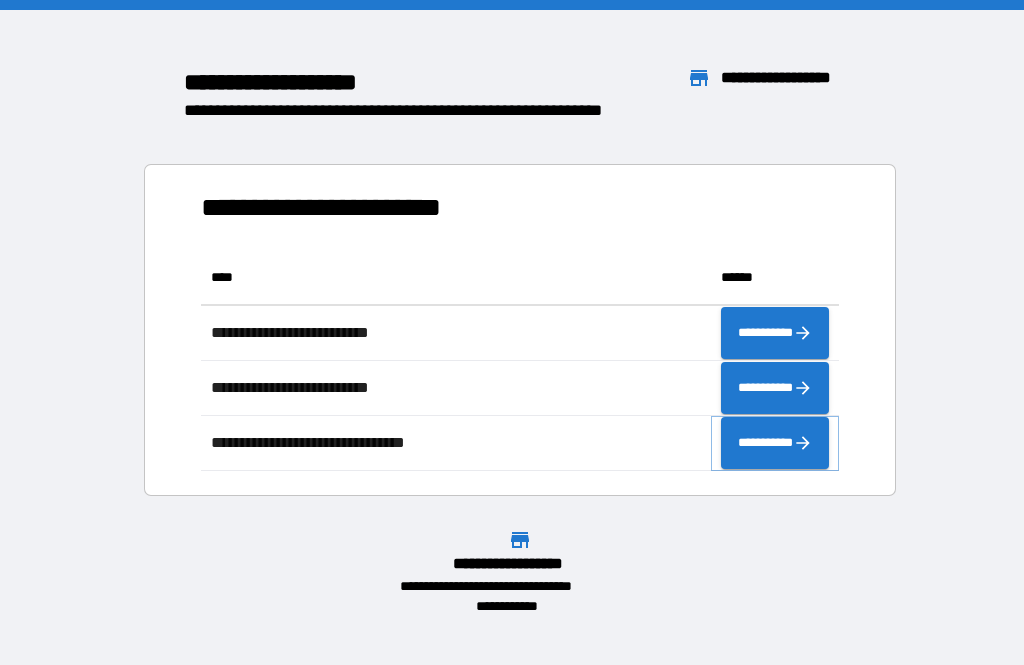 click 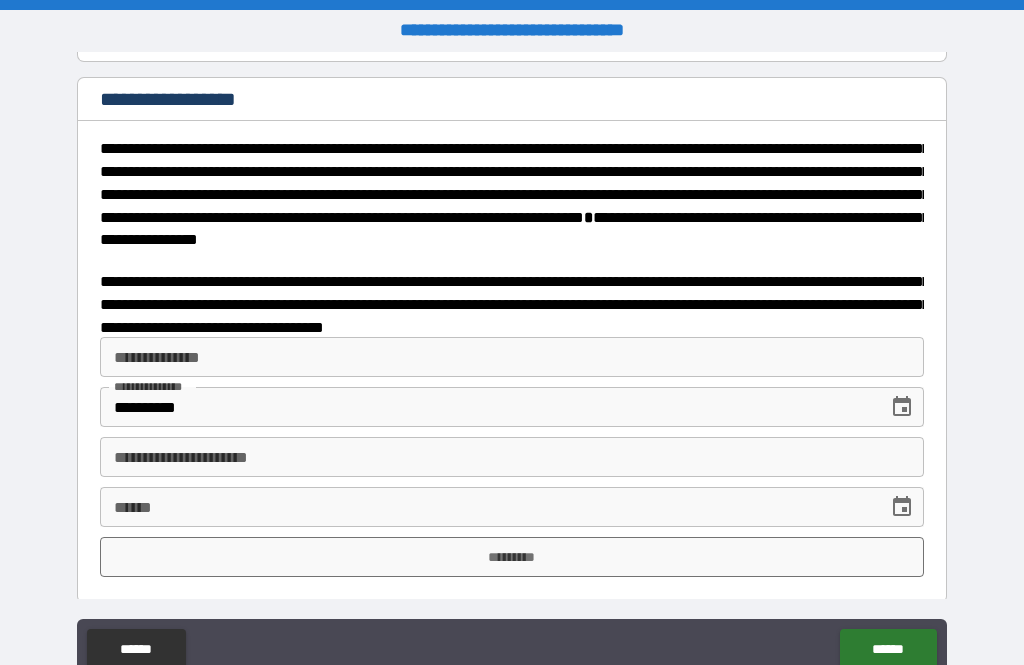scroll, scrollTop: 3183, scrollLeft: 0, axis: vertical 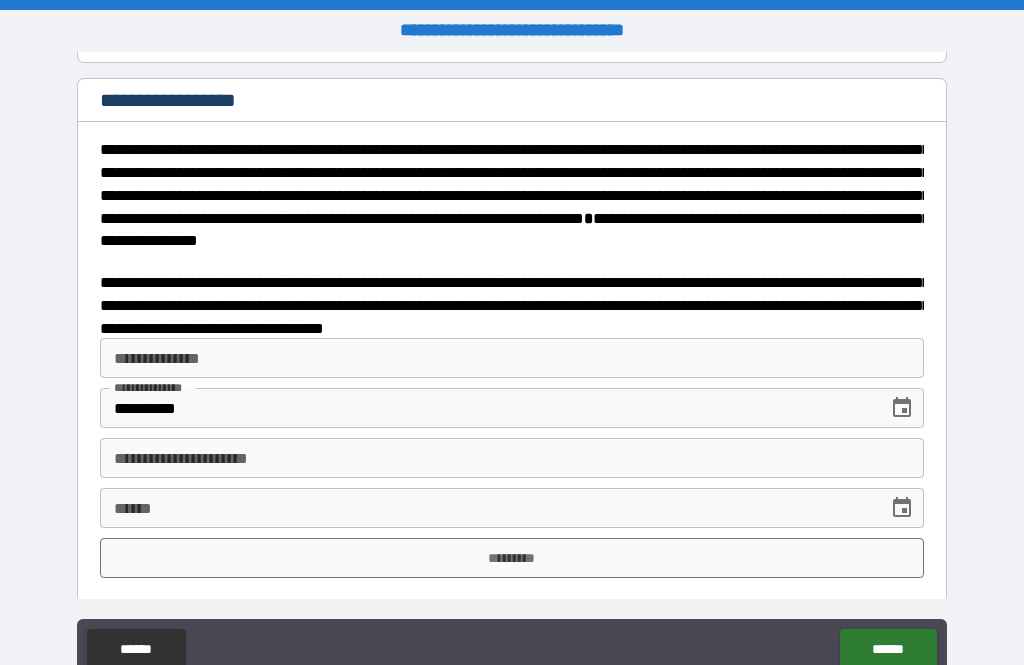 click on "**********" at bounding box center [512, 458] 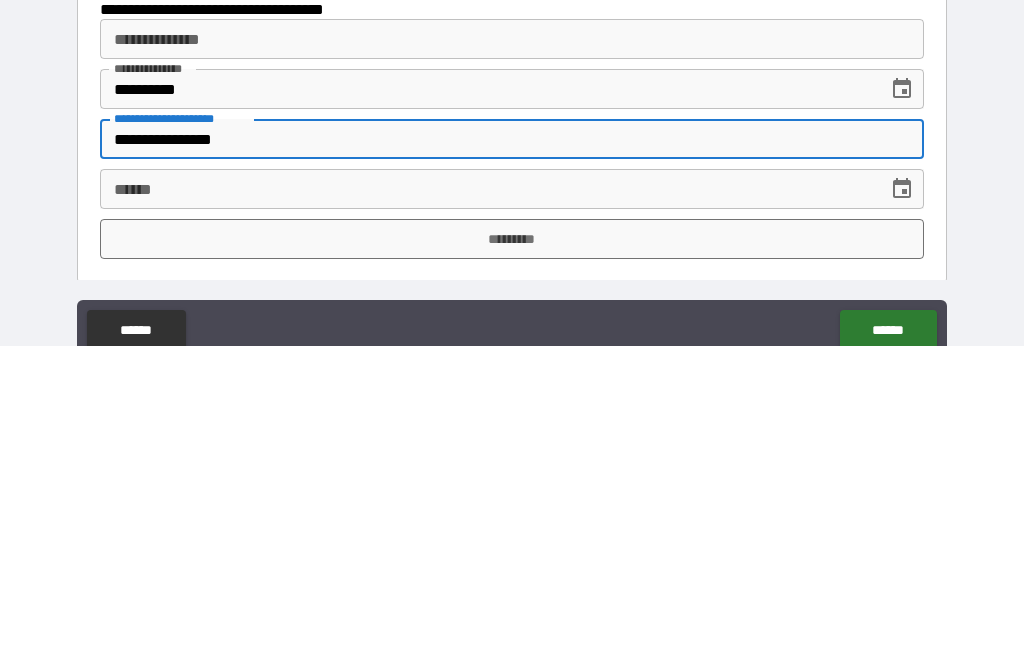 type on "**********" 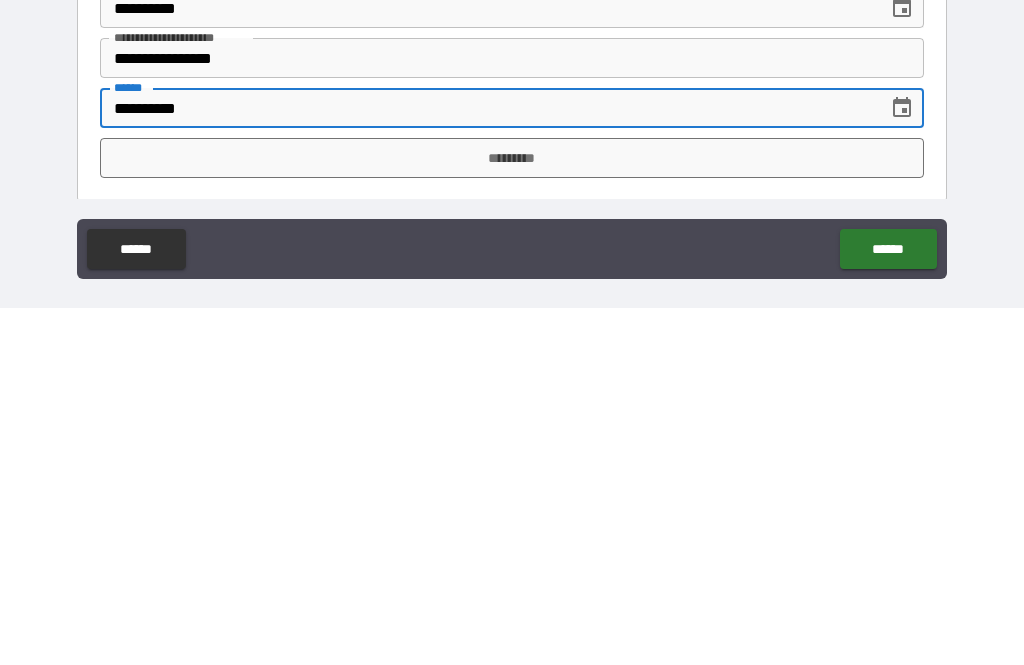 scroll, scrollTop: 47, scrollLeft: 0, axis: vertical 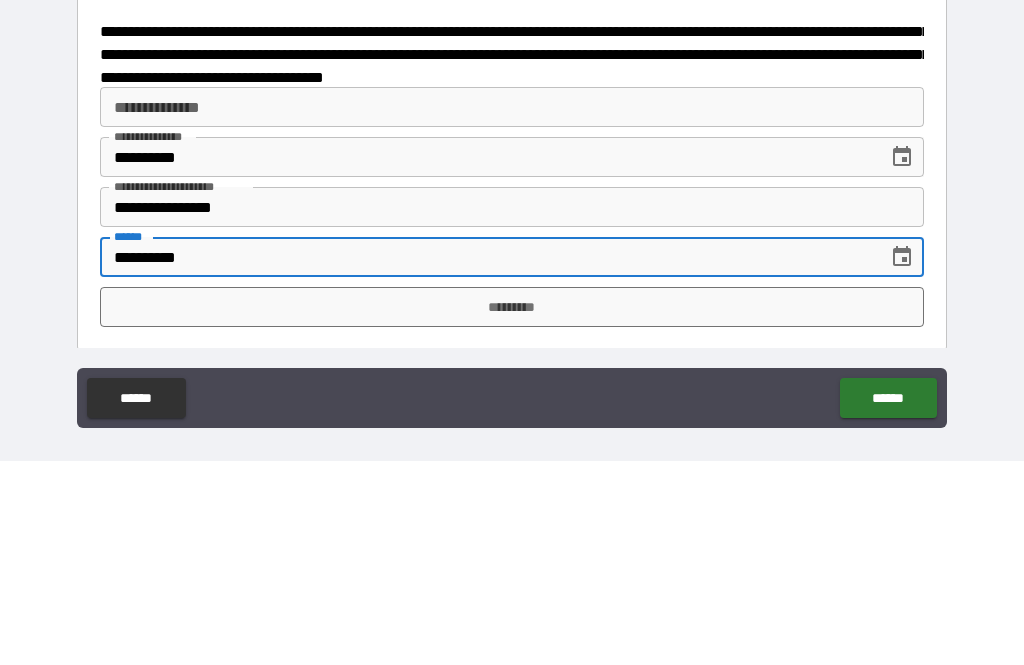 type on "**********" 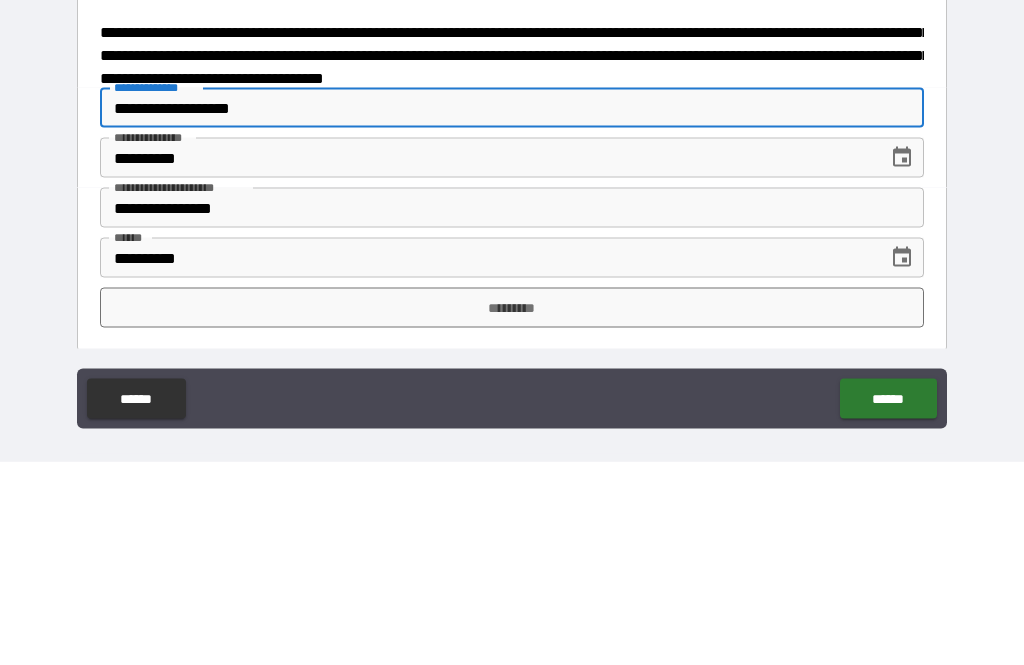 scroll, scrollTop: 3183, scrollLeft: 0, axis: vertical 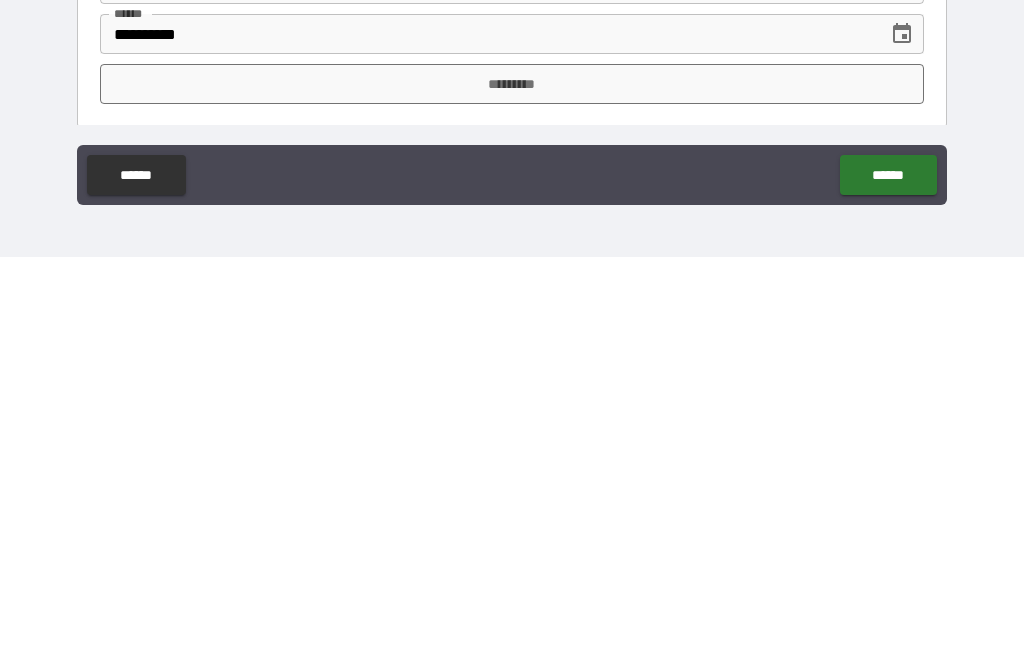 type on "**********" 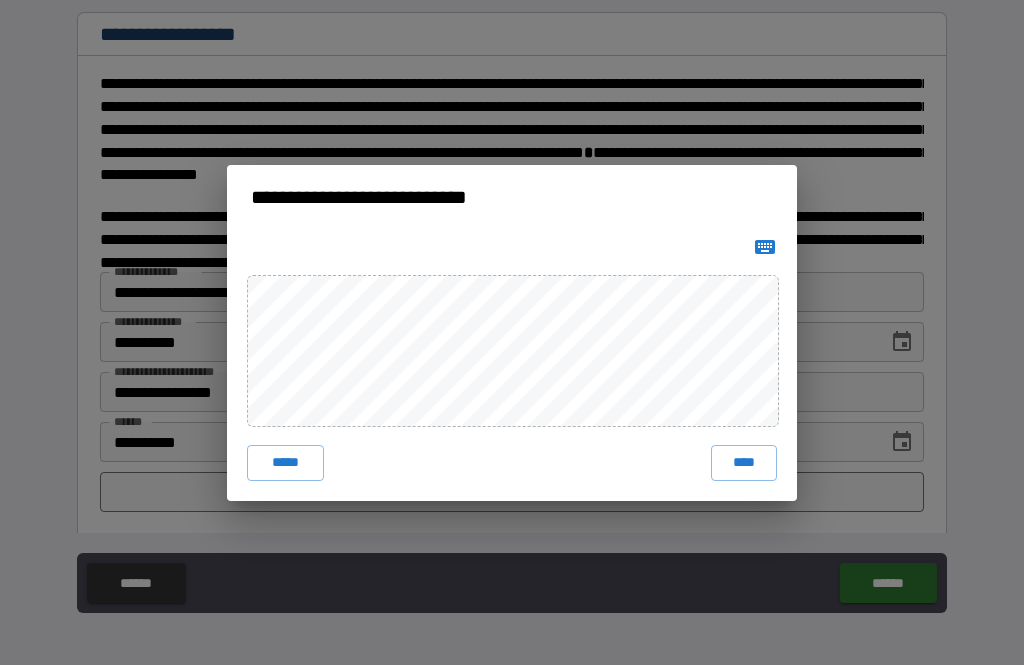 click on "****" at bounding box center [744, 463] 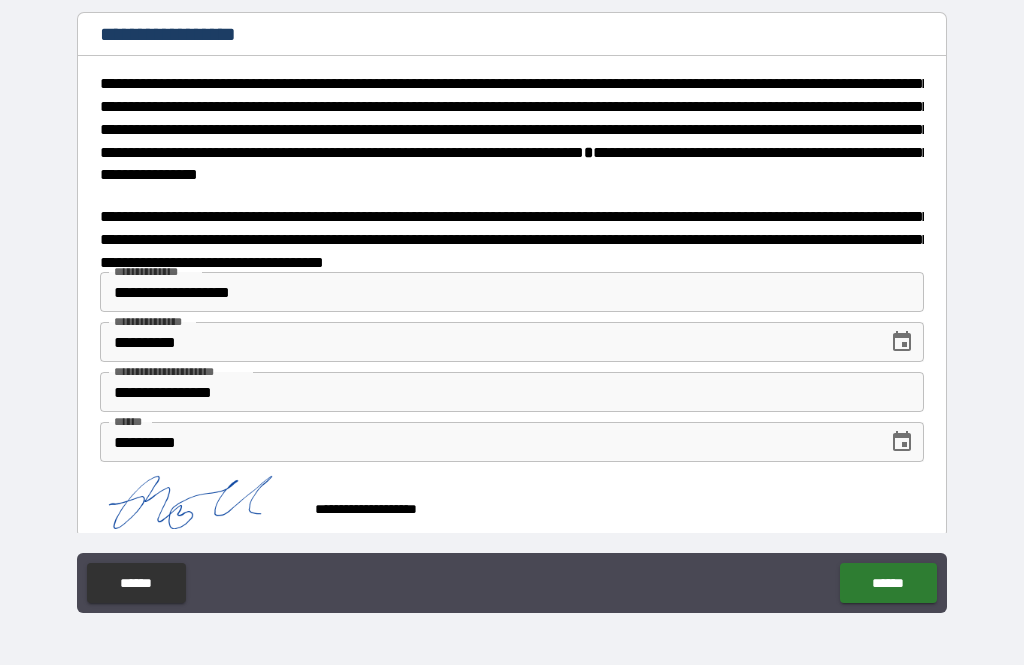 scroll, scrollTop: 3173, scrollLeft: 0, axis: vertical 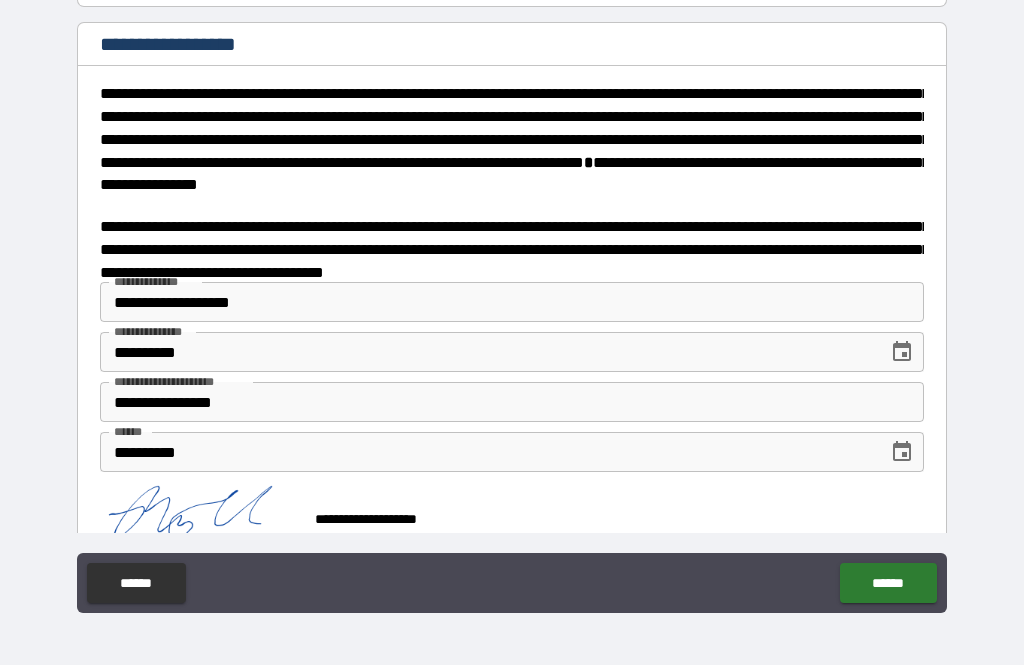 click on "******" at bounding box center (888, 583) 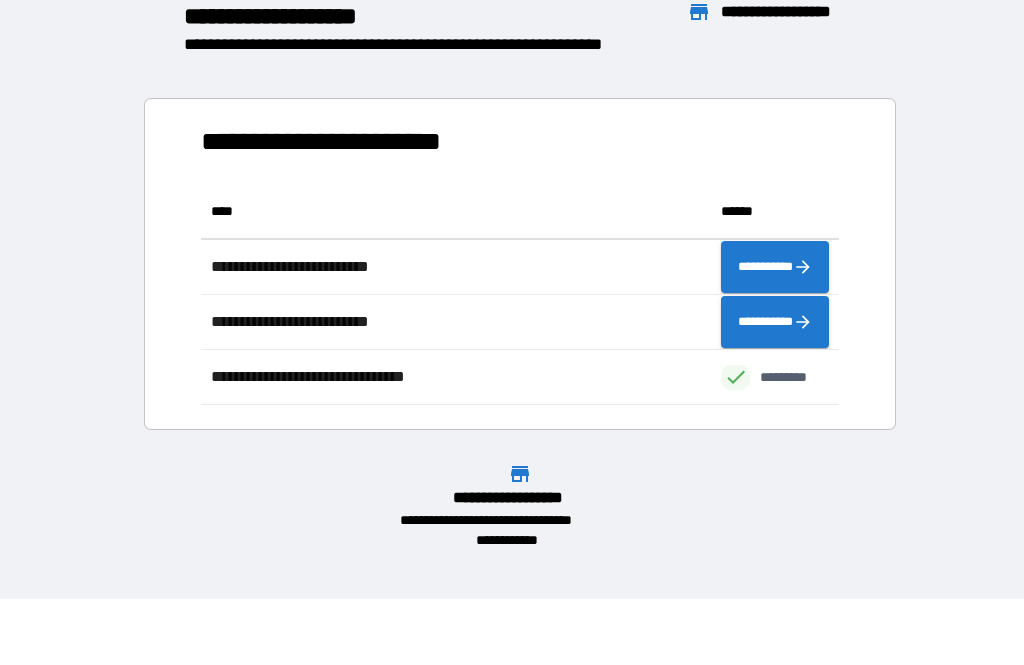 scroll, scrollTop: 1, scrollLeft: 1, axis: both 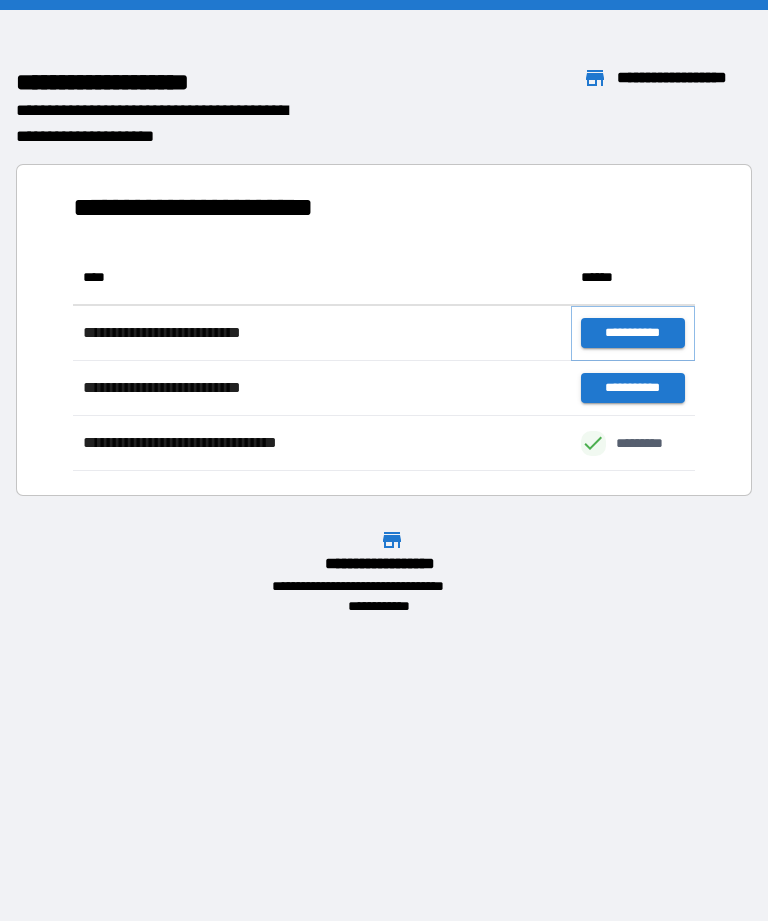 click on "**********" at bounding box center [633, 333] 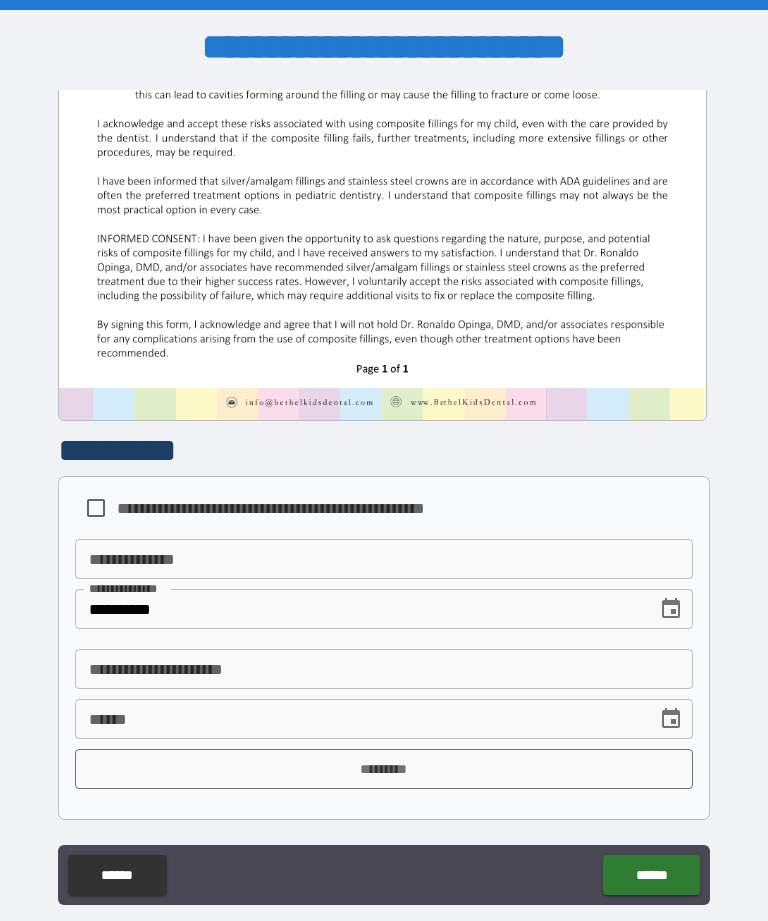 scroll, scrollTop: 539, scrollLeft: 0, axis: vertical 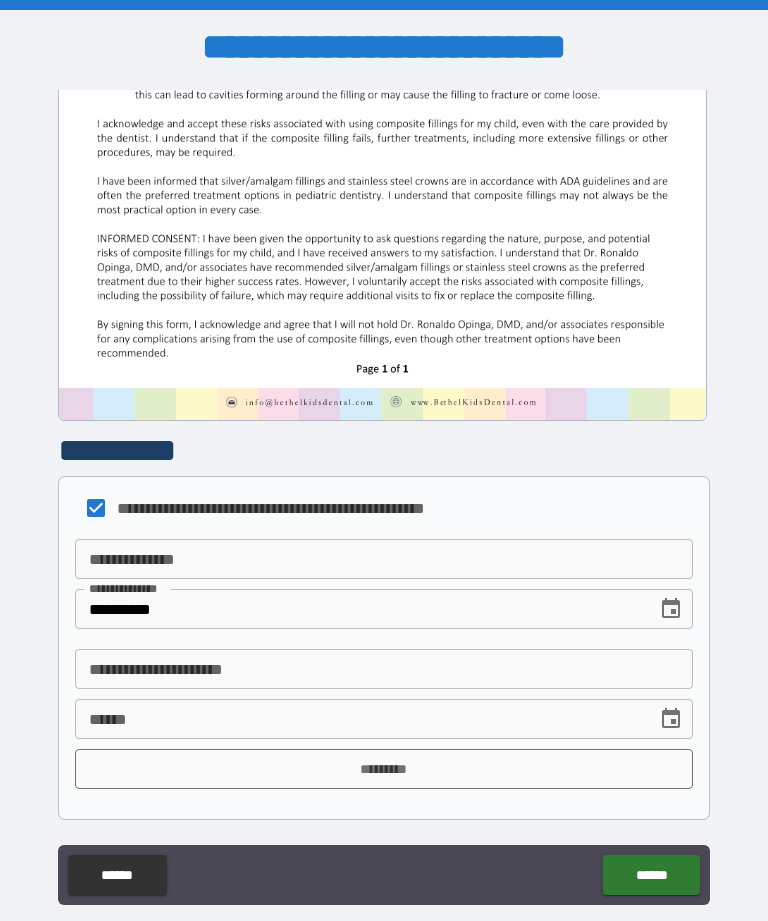 click on "**********" at bounding box center (384, 669) 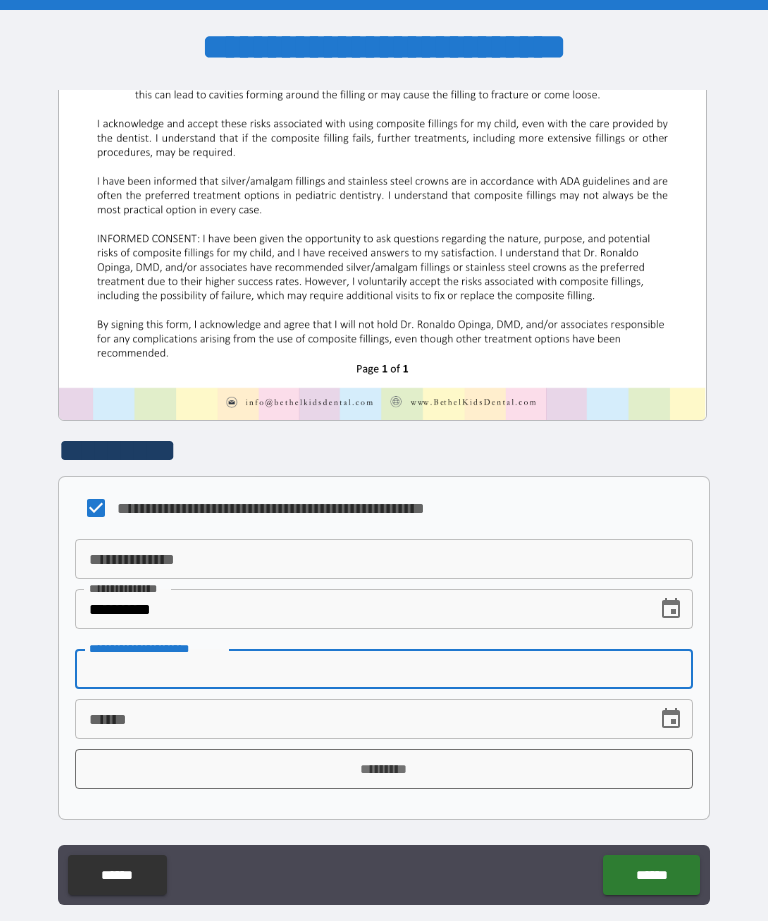 scroll, scrollTop: 50, scrollLeft: 0, axis: vertical 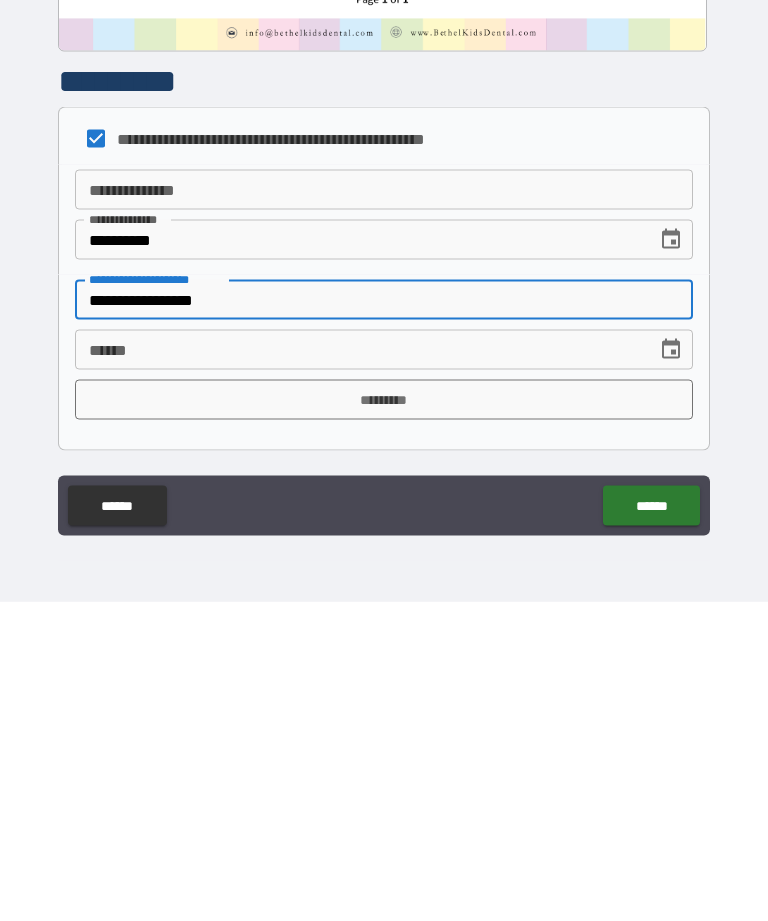 type on "**********" 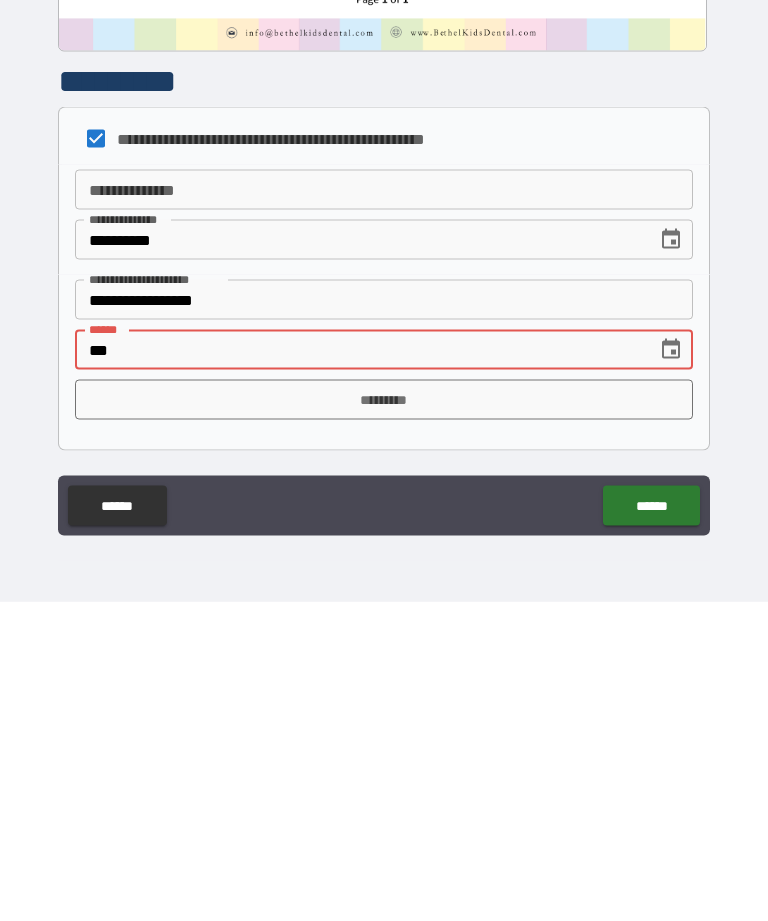 type on "*" 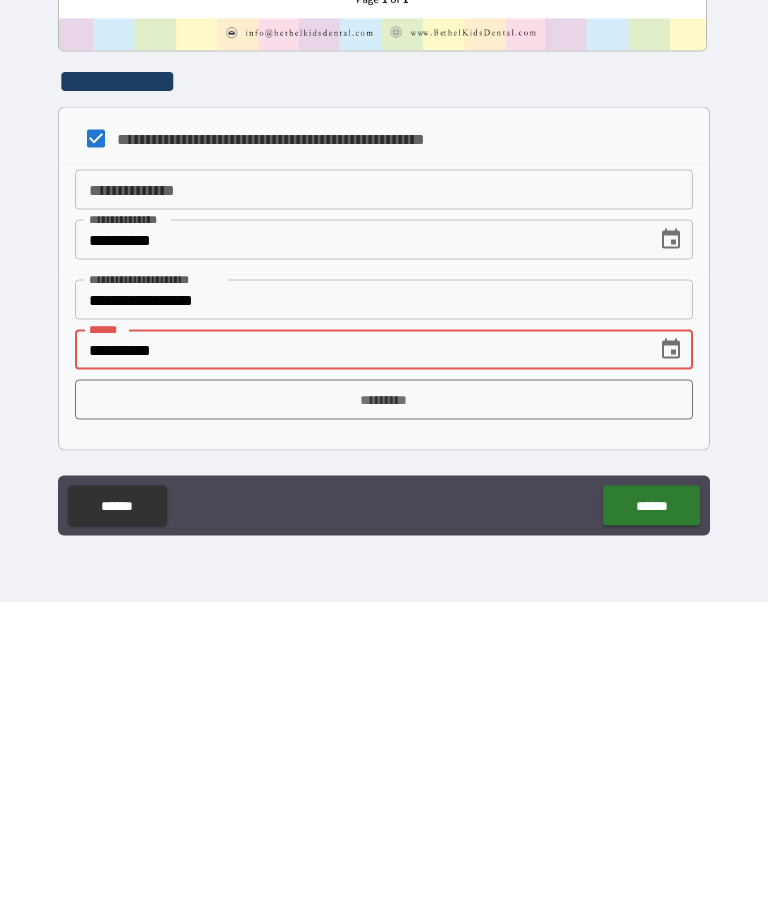 type on "**********" 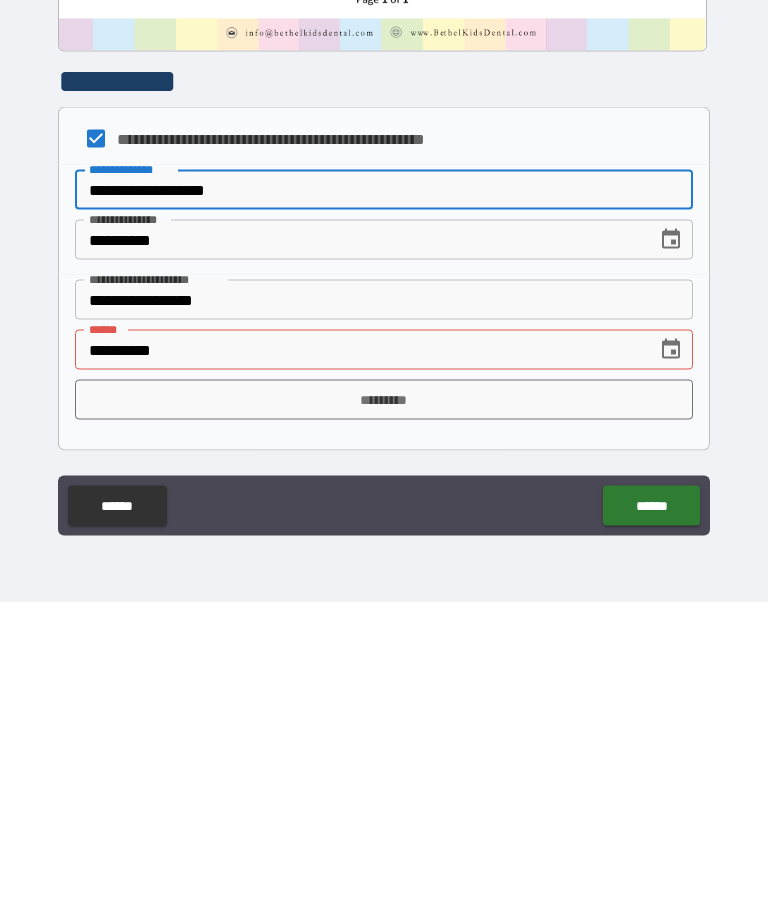 type on "**********" 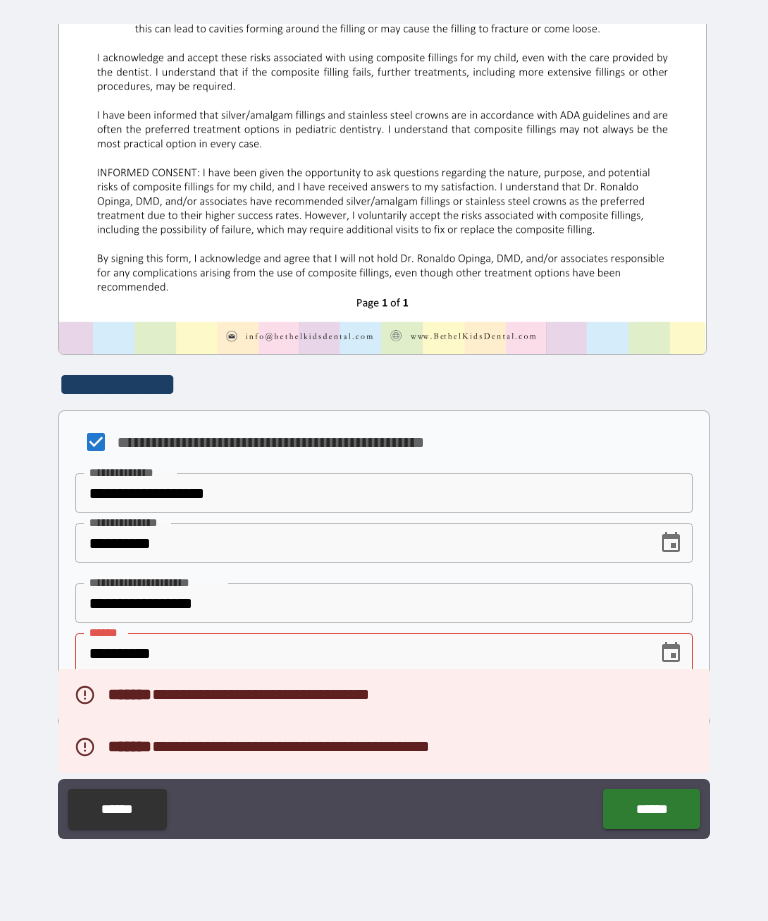 click on "**********" at bounding box center (359, 653) 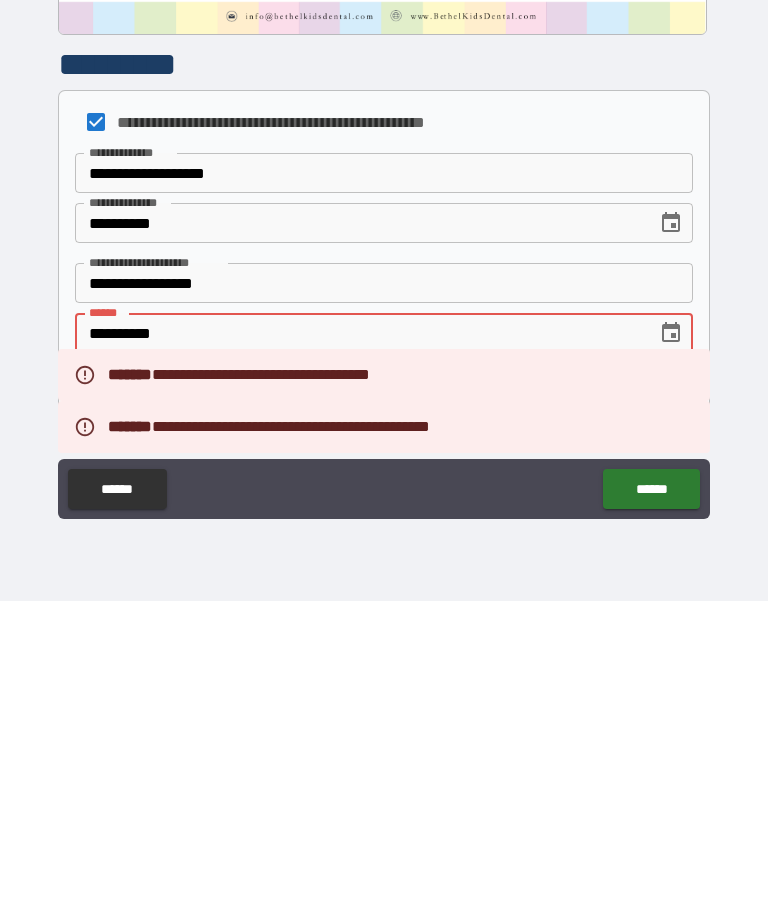 click on "**********" at bounding box center [359, 653] 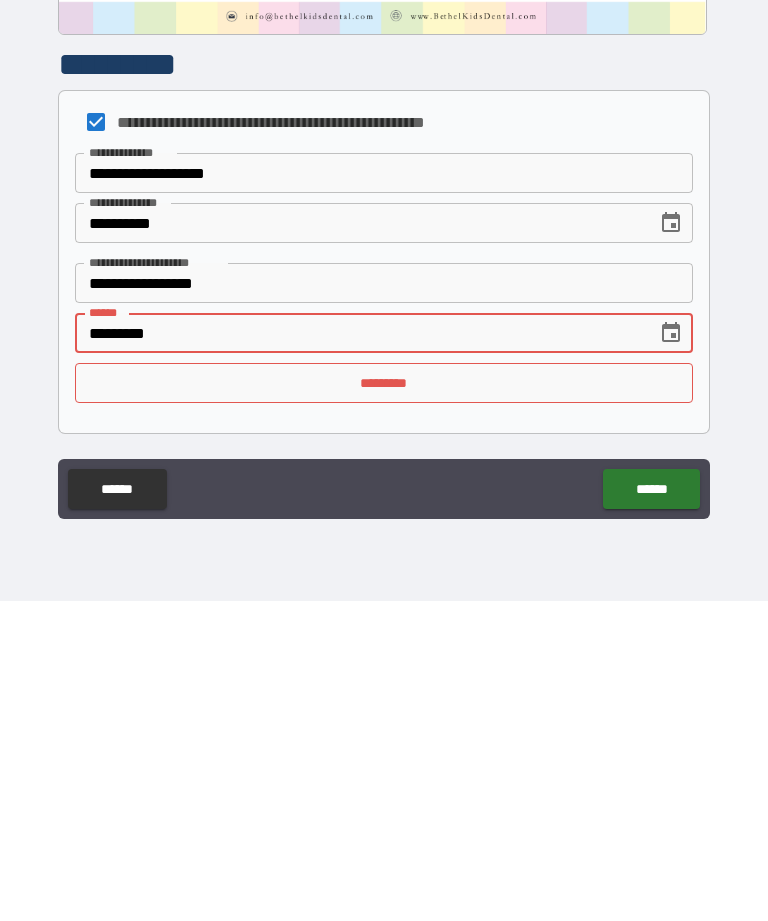 type on "**********" 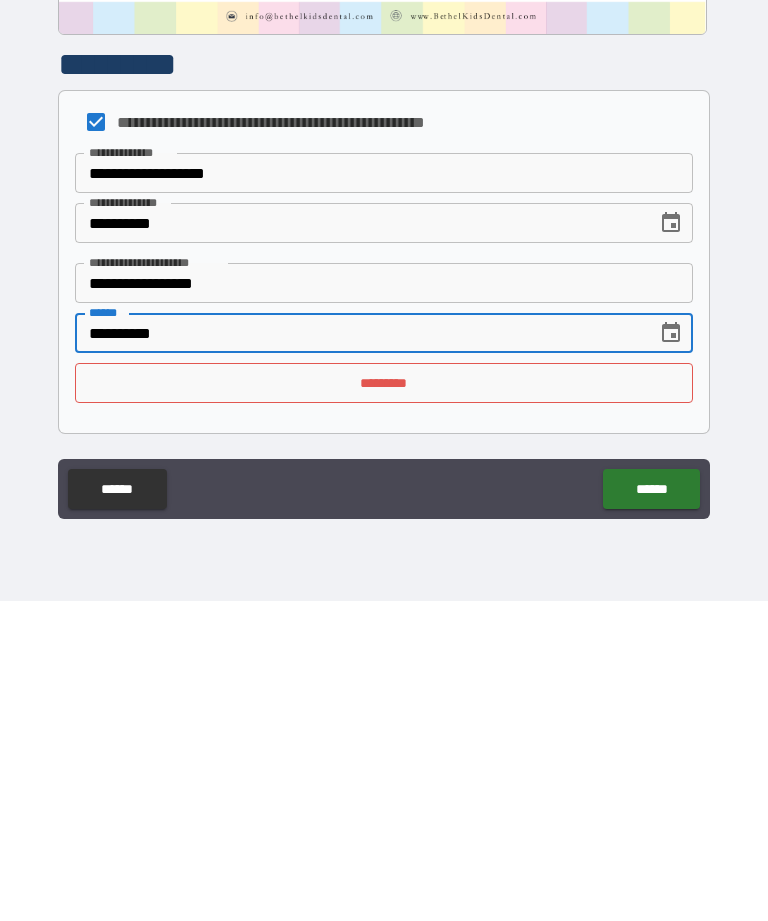 click on "*********" at bounding box center [384, 703] 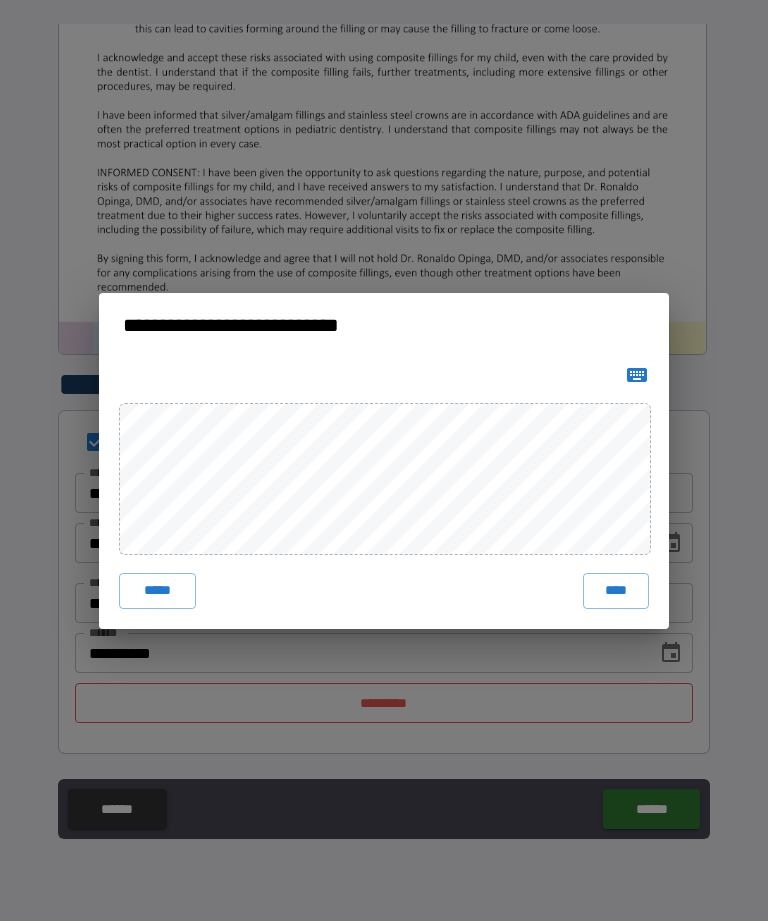 click on "****" at bounding box center [616, 591] 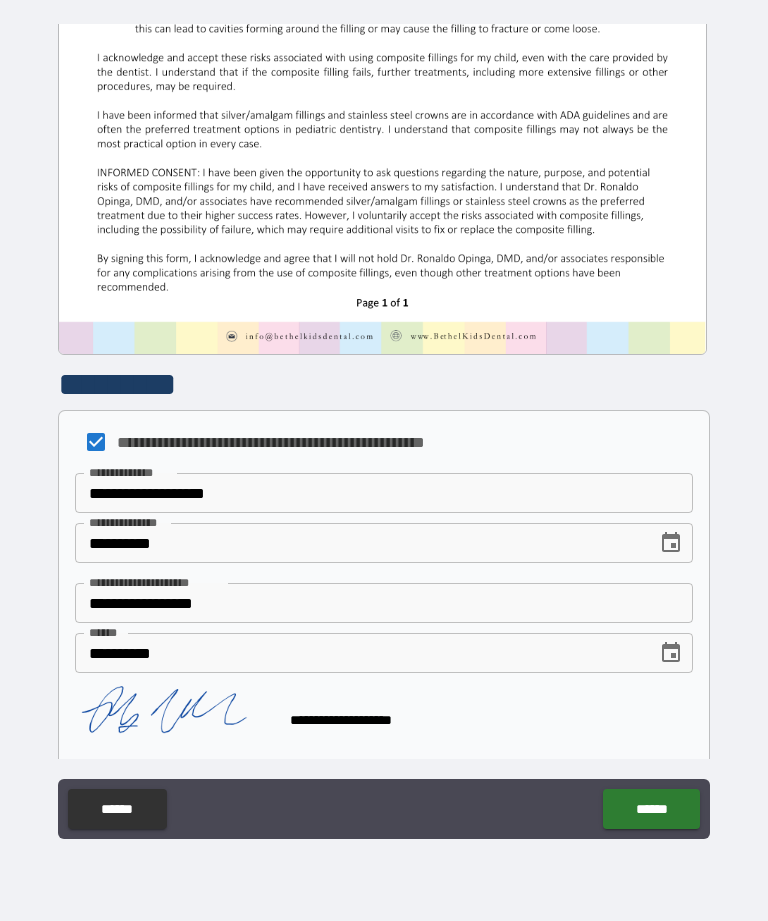 scroll, scrollTop: 529, scrollLeft: 0, axis: vertical 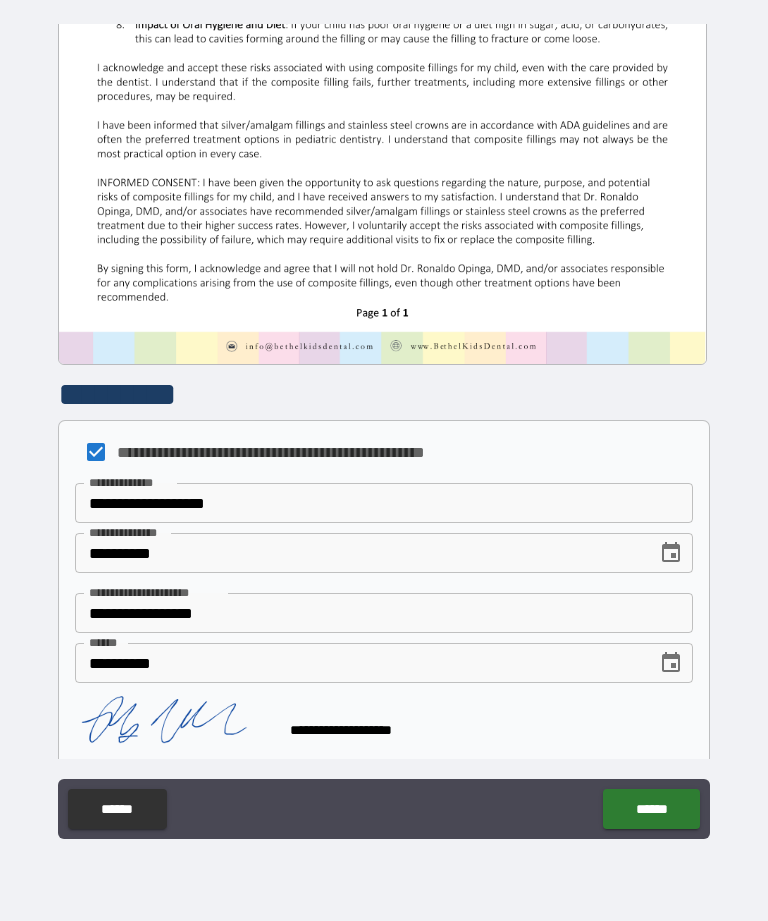 click on "******" at bounding box center (651, 809) 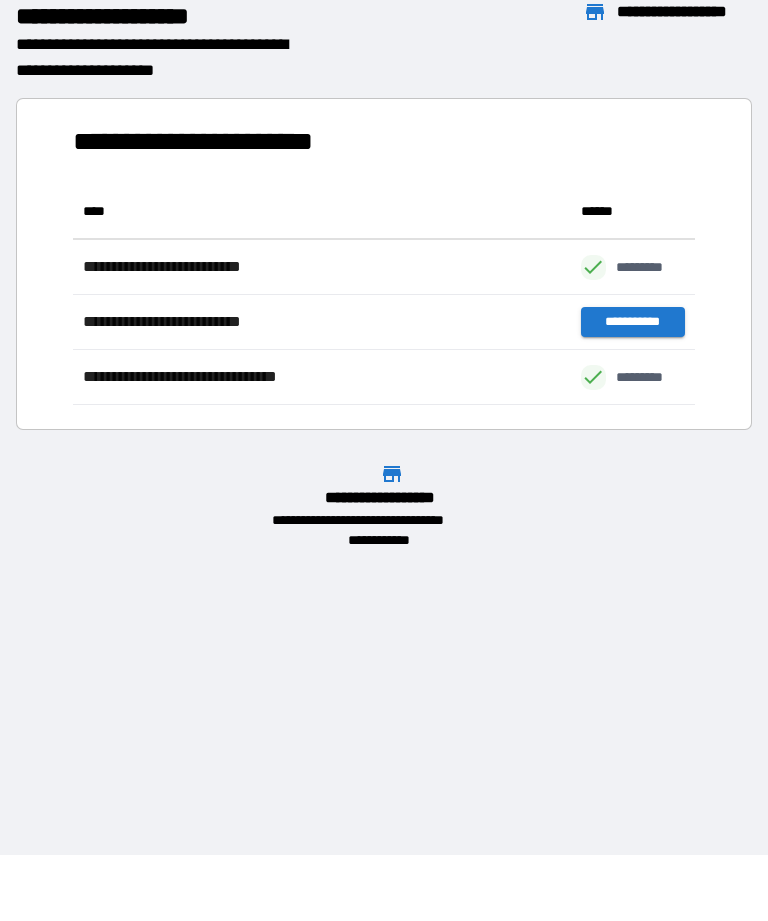 scroll, scrollTop: 1, scrollLeft: 1, axis: both 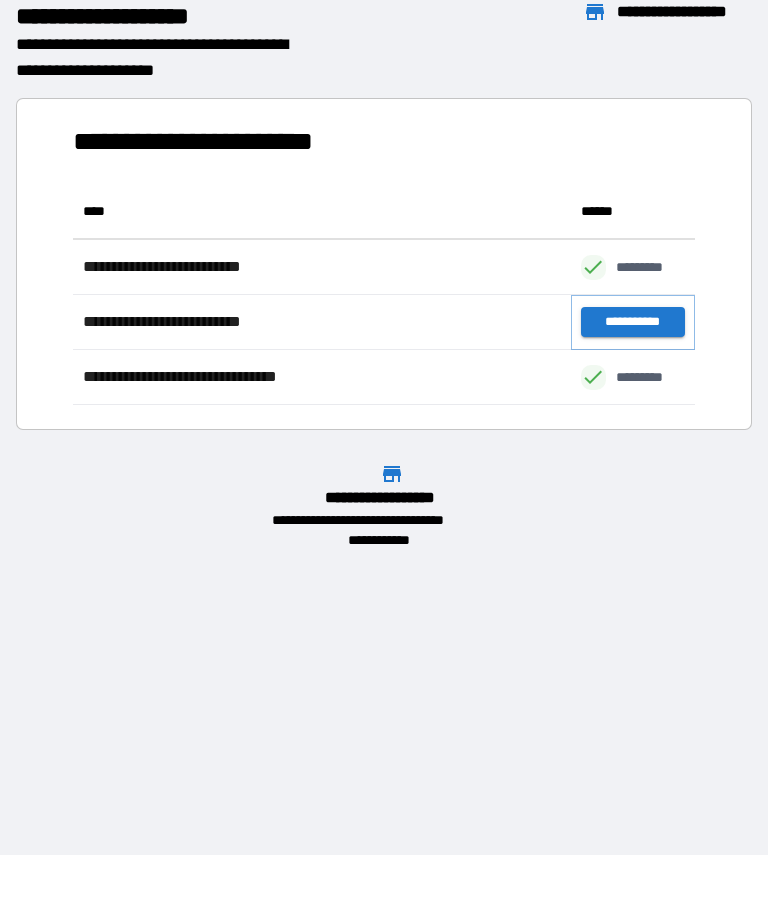 click on "**********" at bounding box center [633, 322] 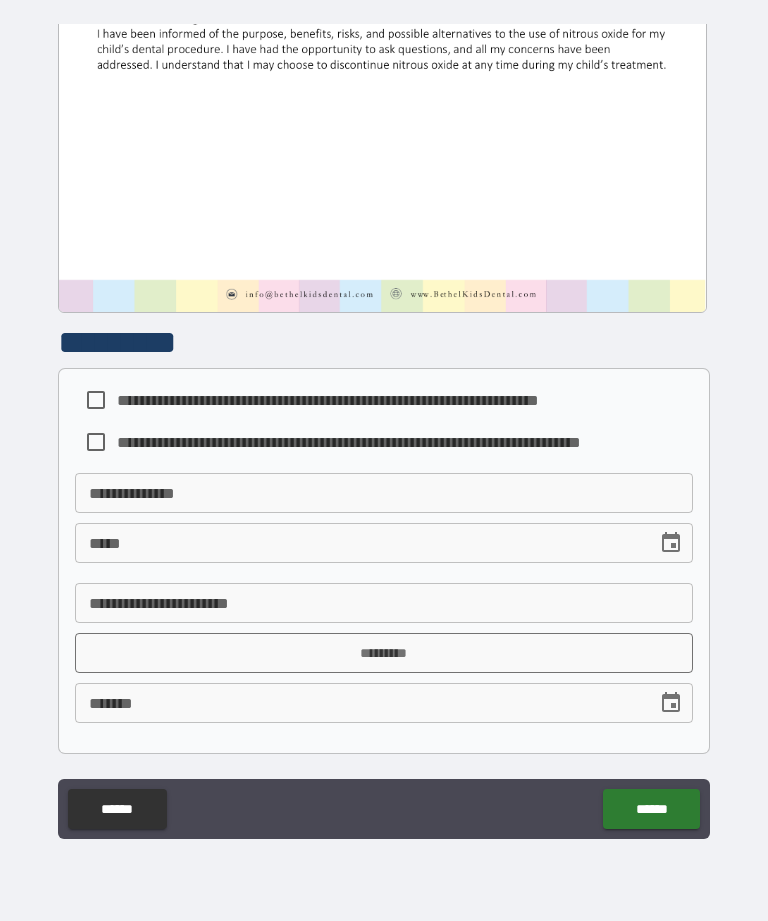 scroll, scrollTop: 581, scrollLeft: 0, axis: vertical 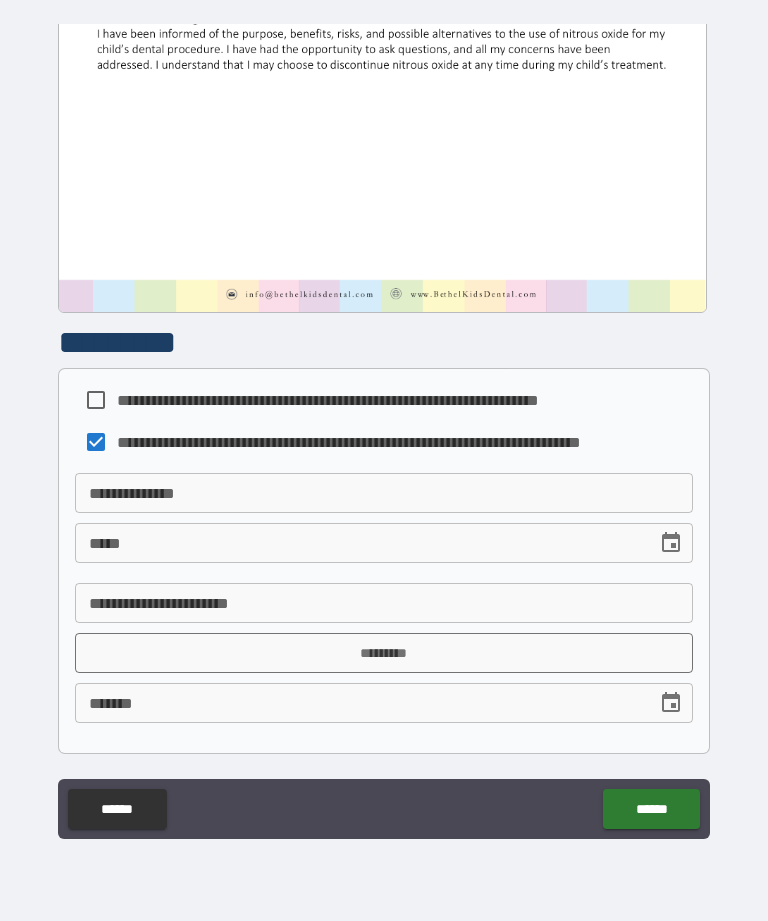 click on "**********" at bounding box center (384, 493) 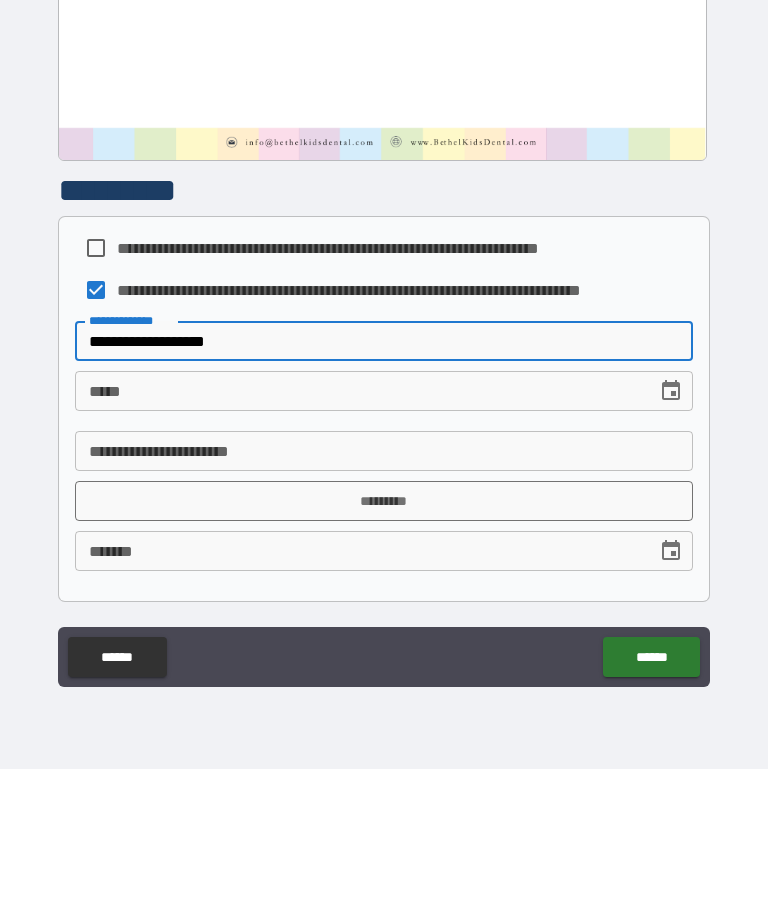 type on "**********" 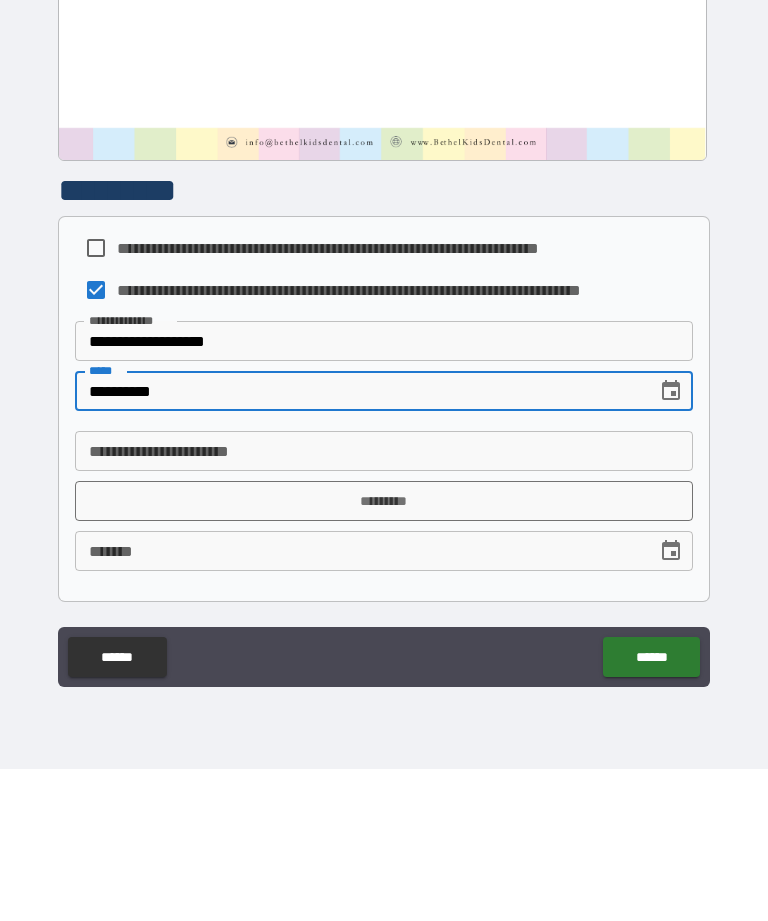 type on "**********" 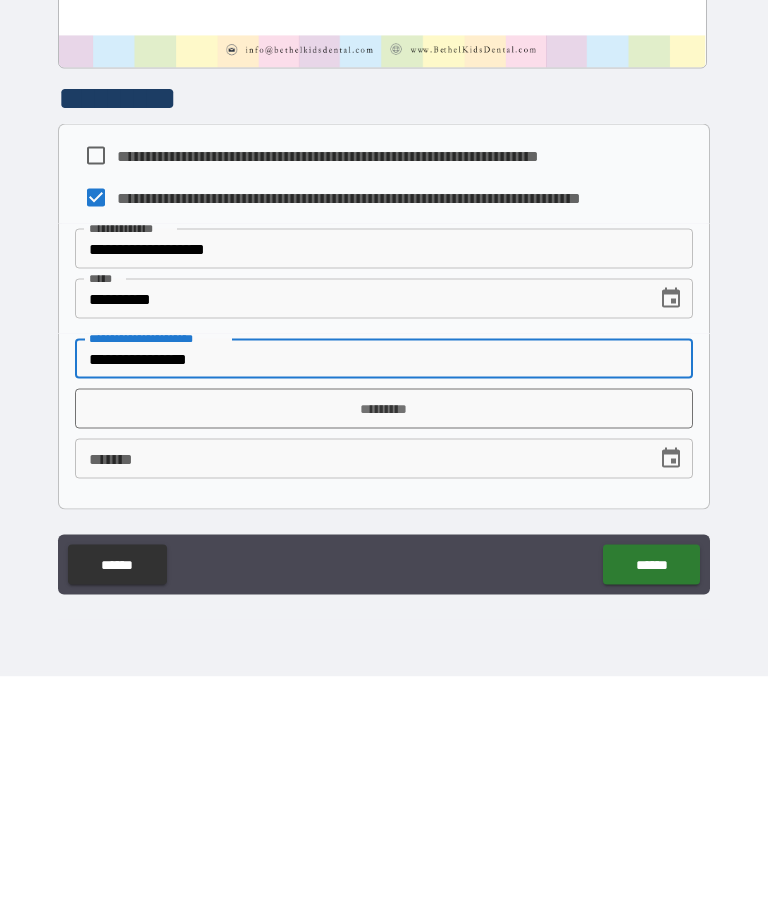type on "**********" 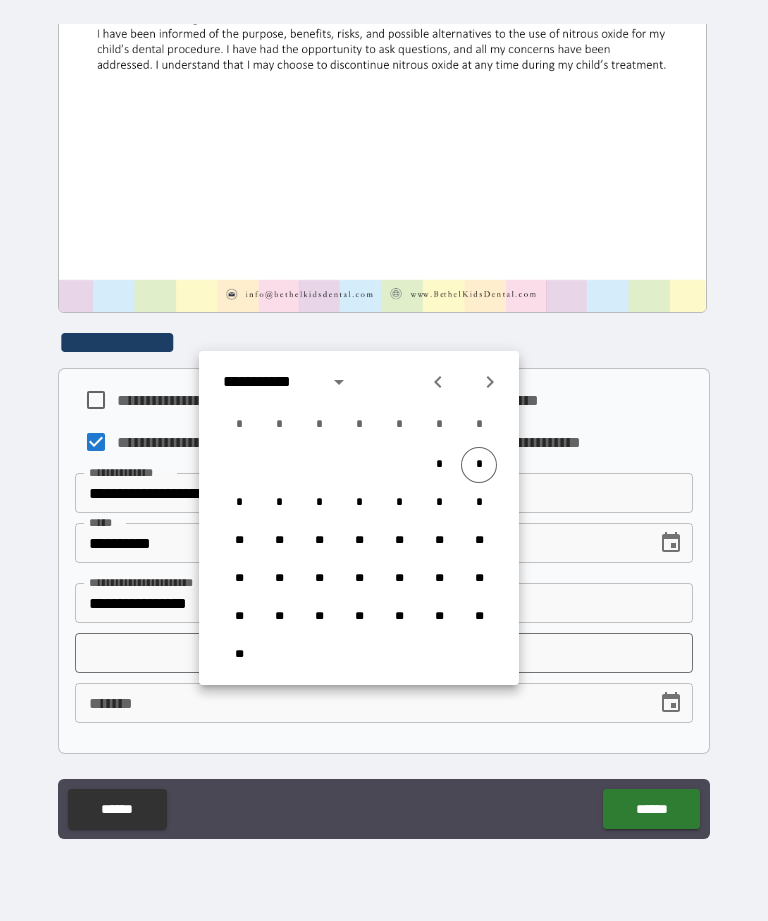 click on "*" at bounding box center [479, 465] 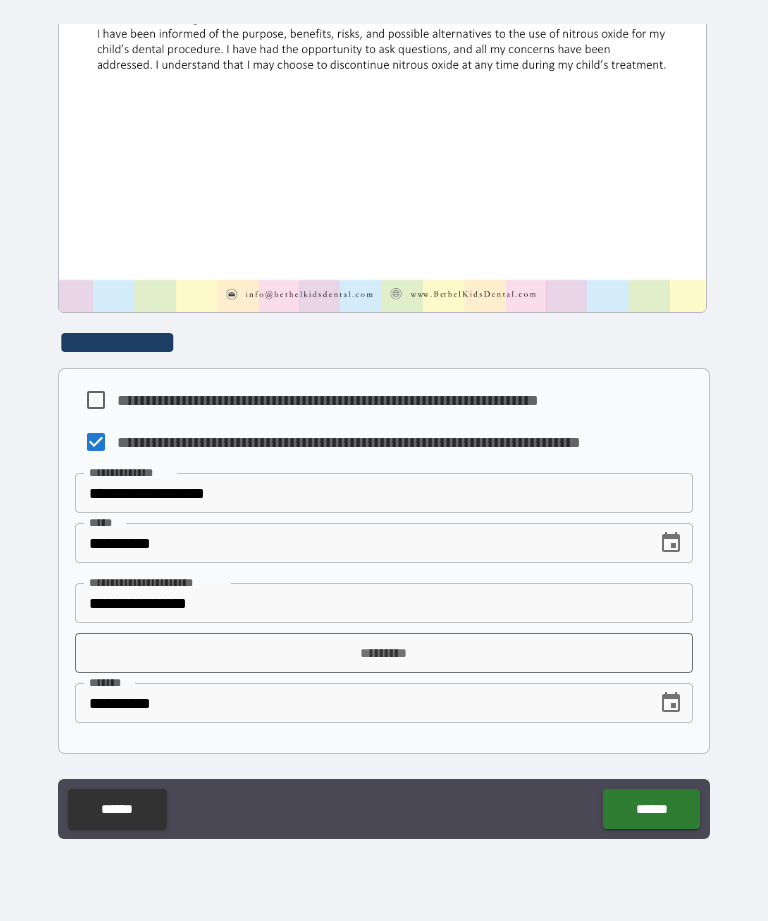 click on "******" at bounding box center (651, 809) 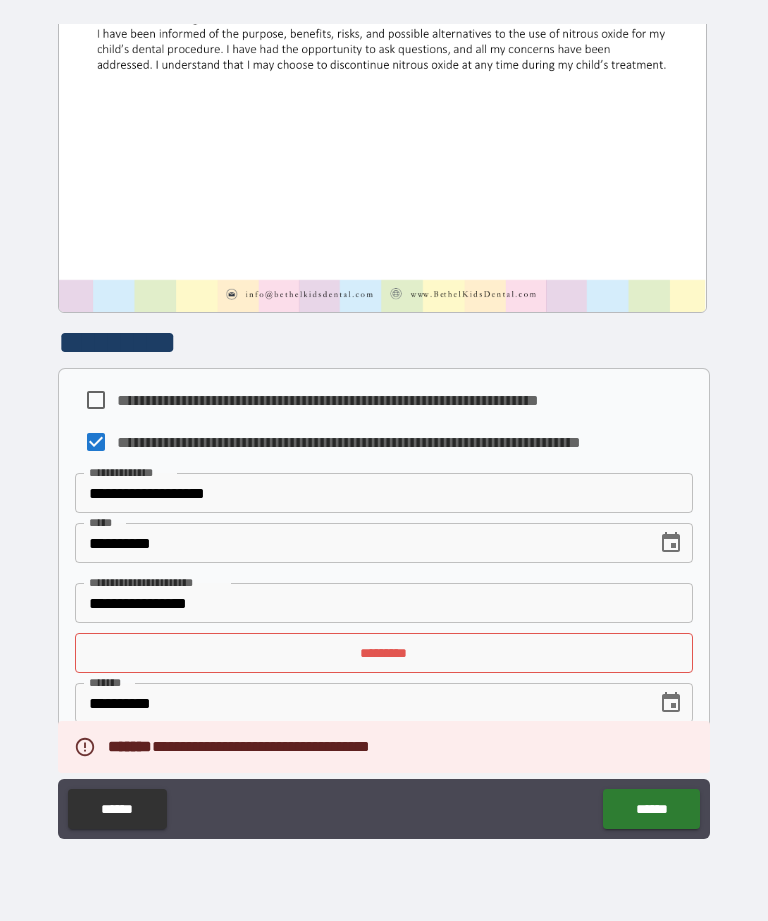 click on "*********" at bounding box center [384, 653] 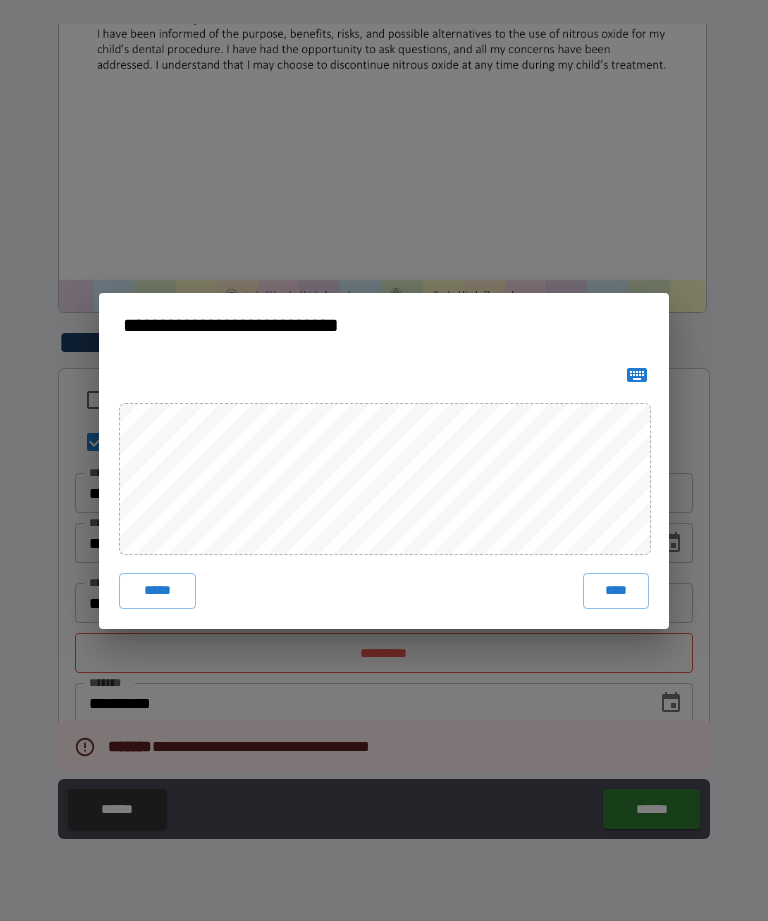 click on "****" at bounding box center [616, 591] 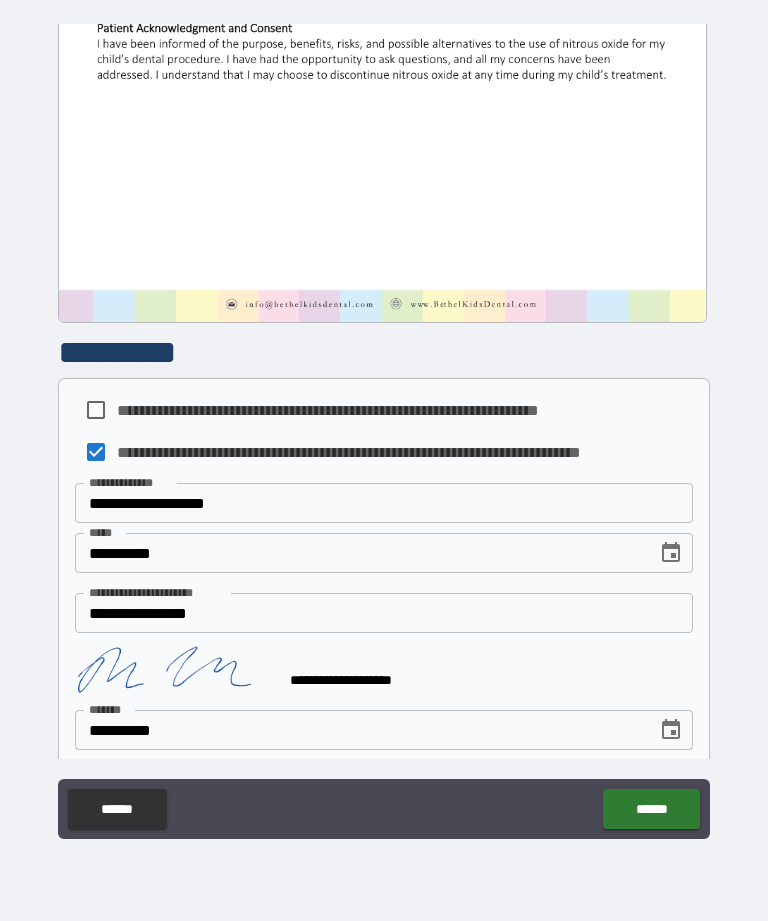 click on "******" at bounding box center (651, 809) 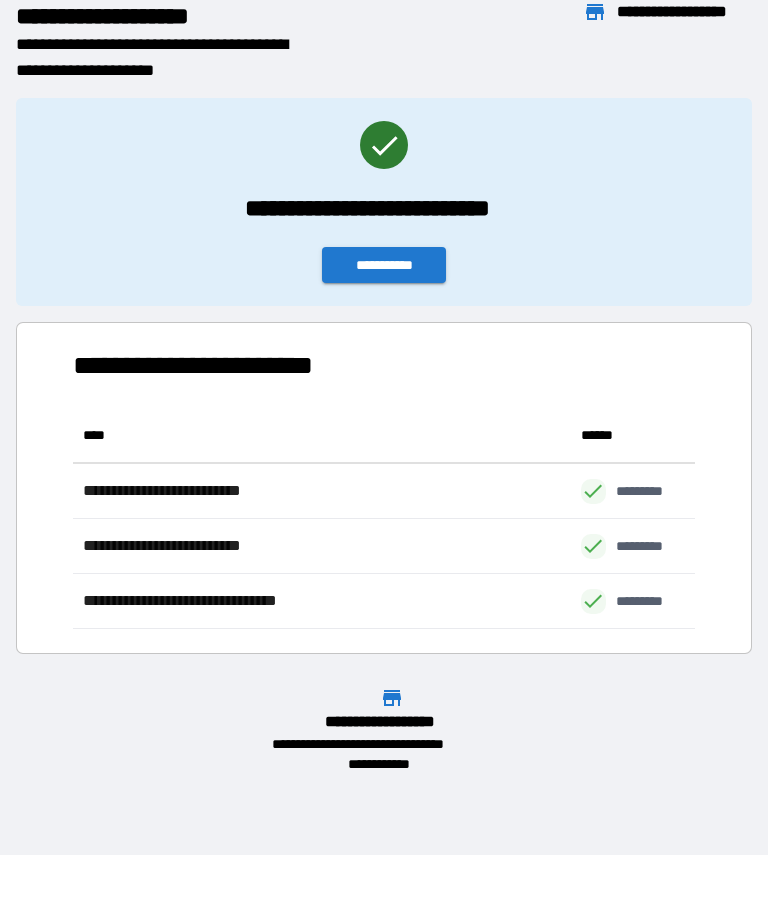 scroll, scrollTop: 1, scrollLeft: 1, axis: both 